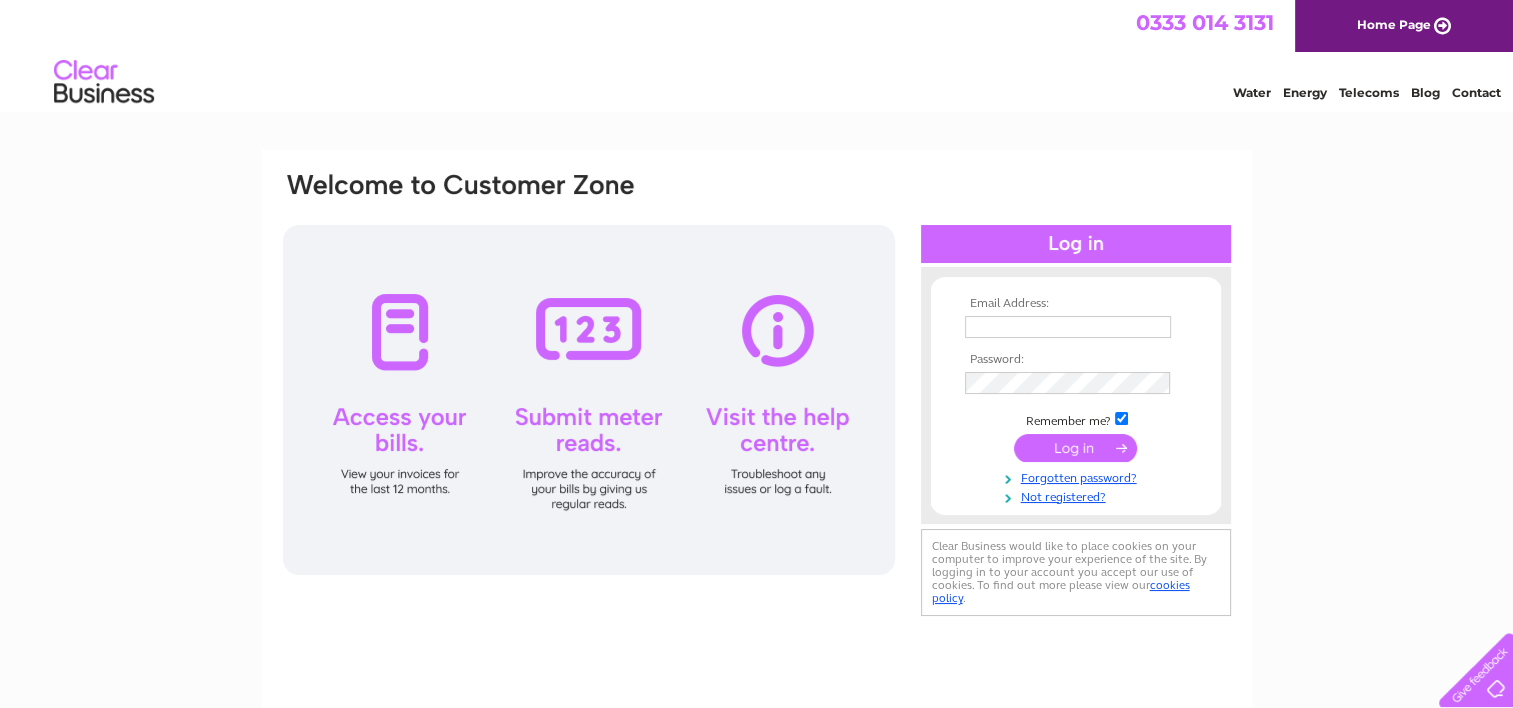 scroll, scrollTop: 0, scrollLeft: 0, axis: both 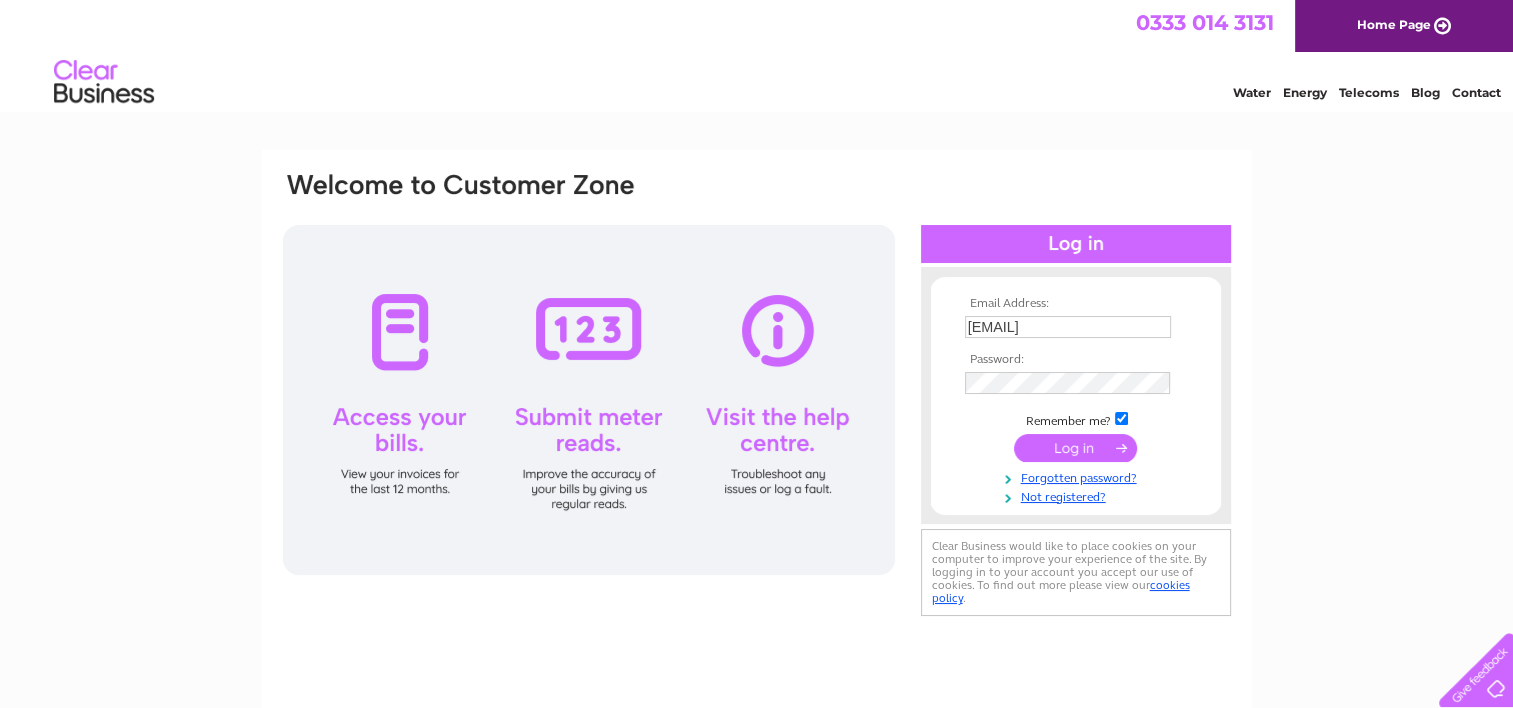 click at bounding box center (1075, 448) 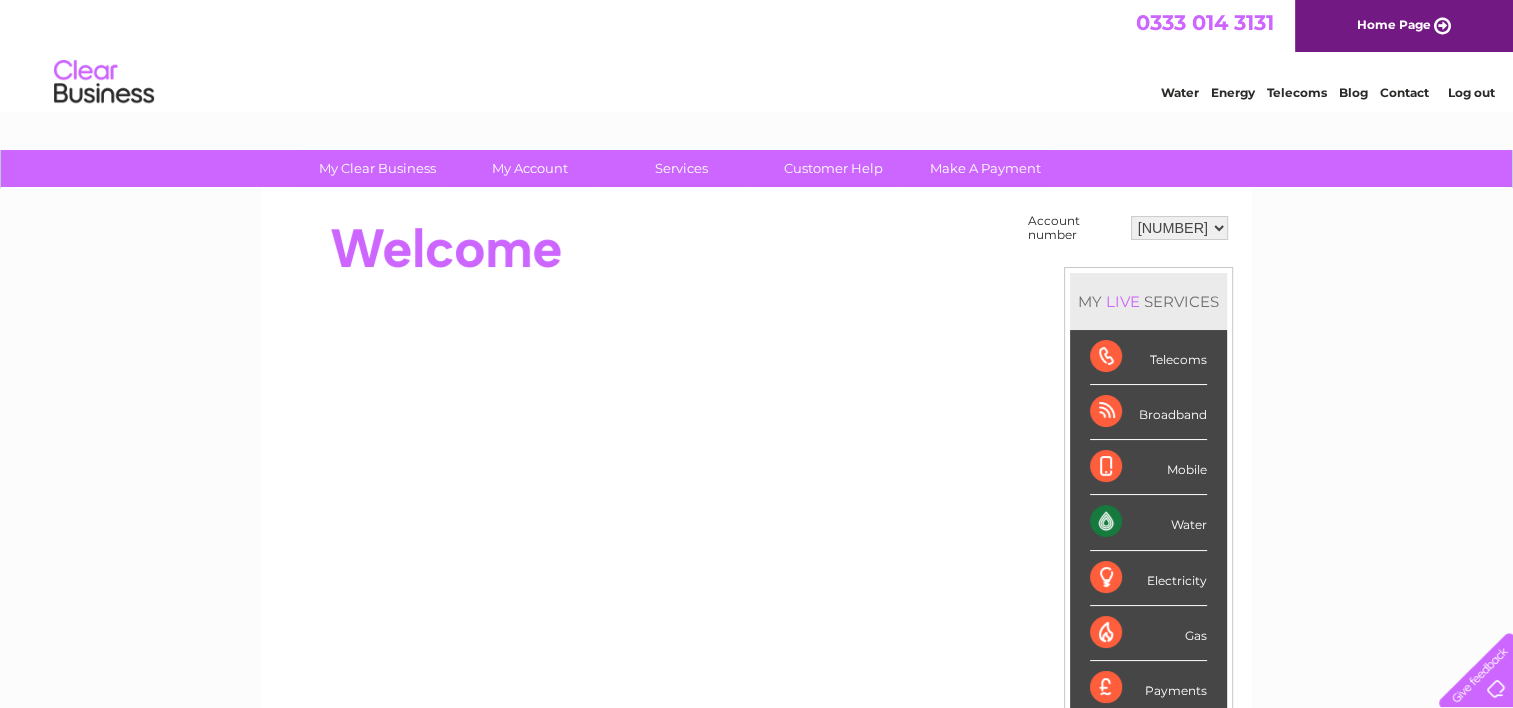 scroll, scrollTop: 0, scrollLeft: 0, axis: both 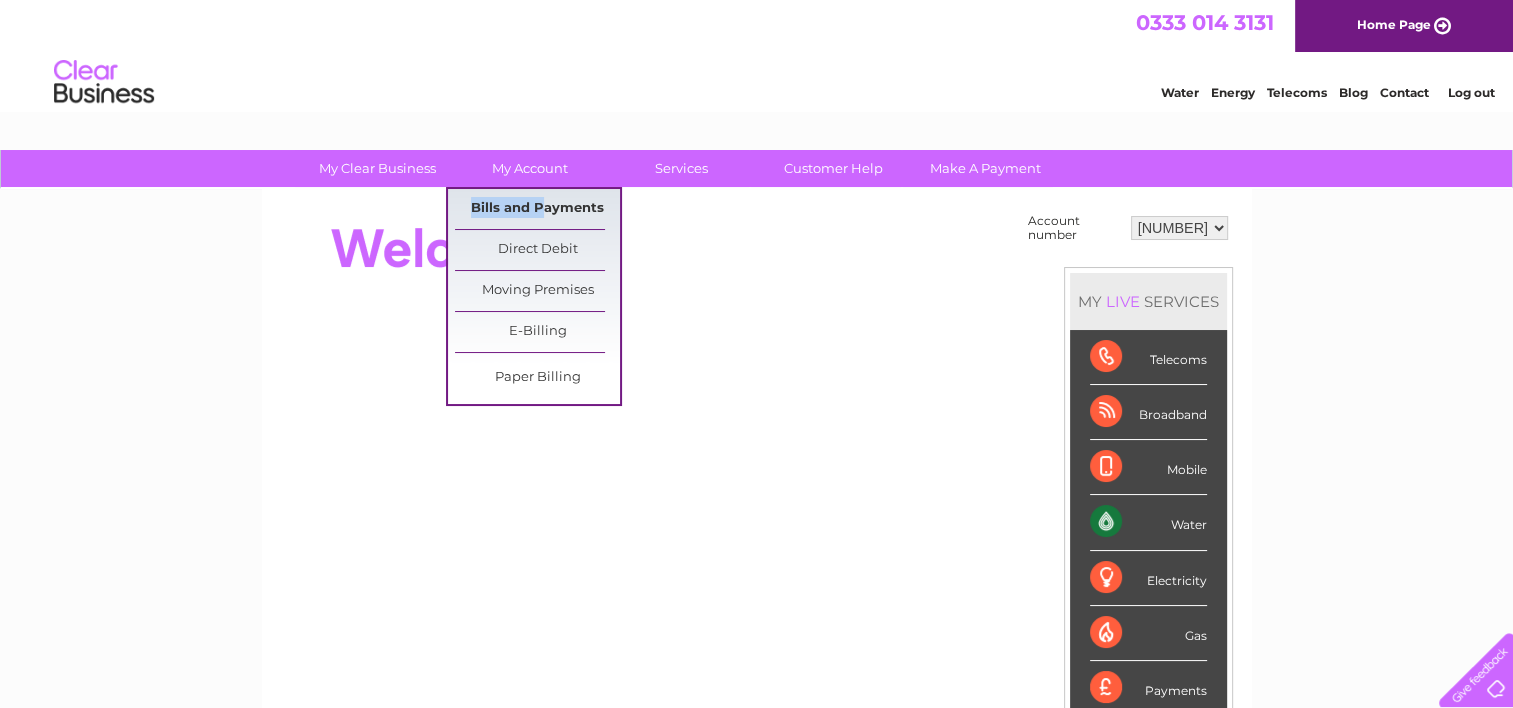 drag, startPoint x: 540, startPoint y: 187, endPoint x: 545, endPoint y: 204, distance: 17.720045 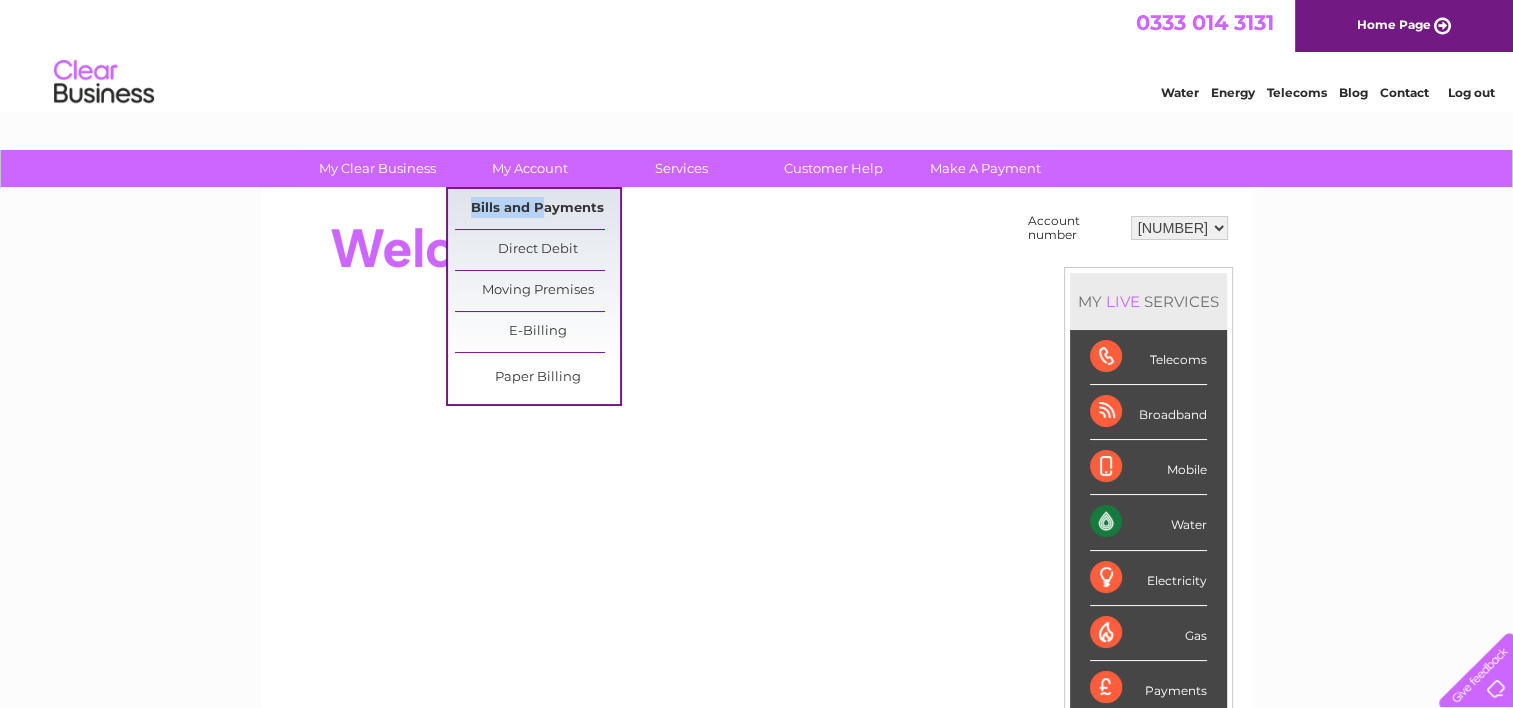 drag, startPoint x: 545, startPoint y: 204, endPoint x: 584, endPoint y: 211, distance: 39.623226 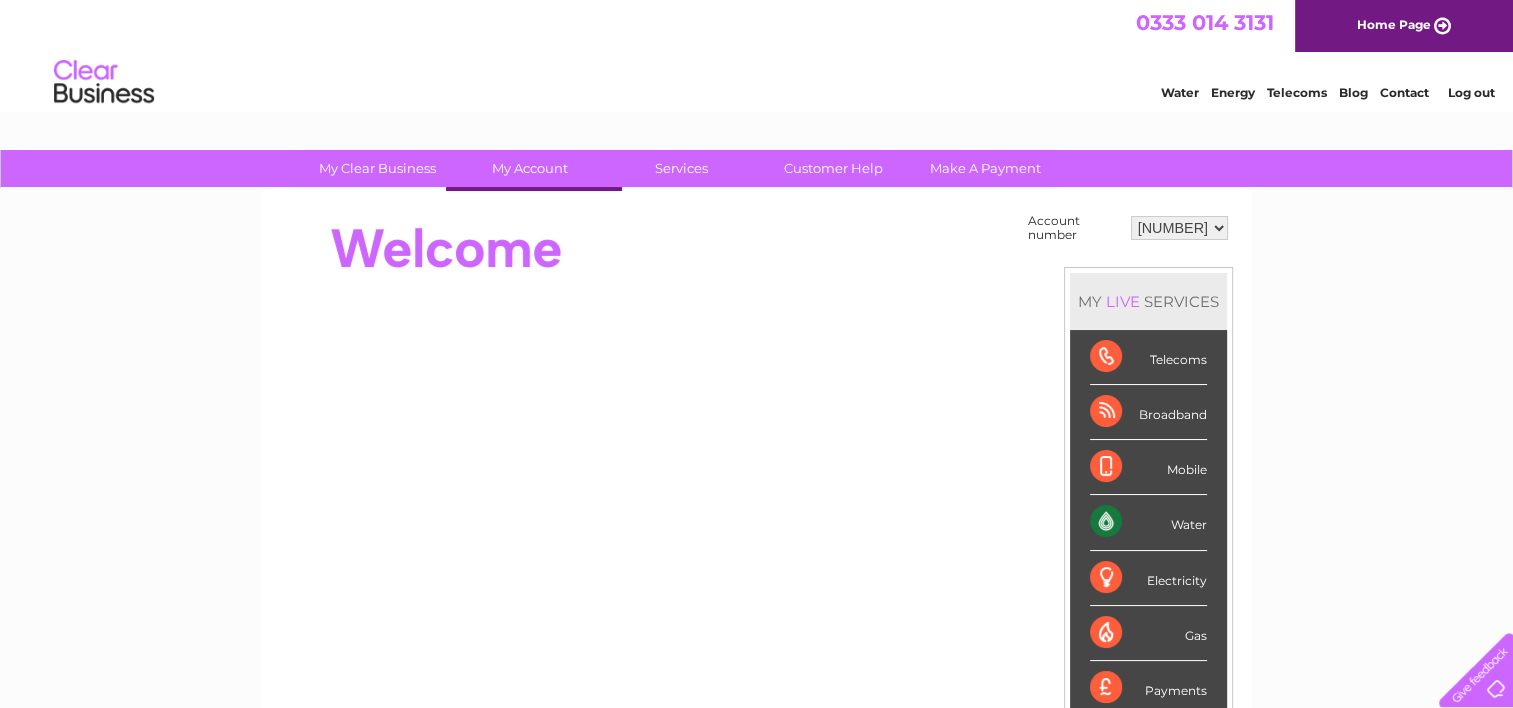 click on "Bills and Payments" at bounding box center [537, 209] 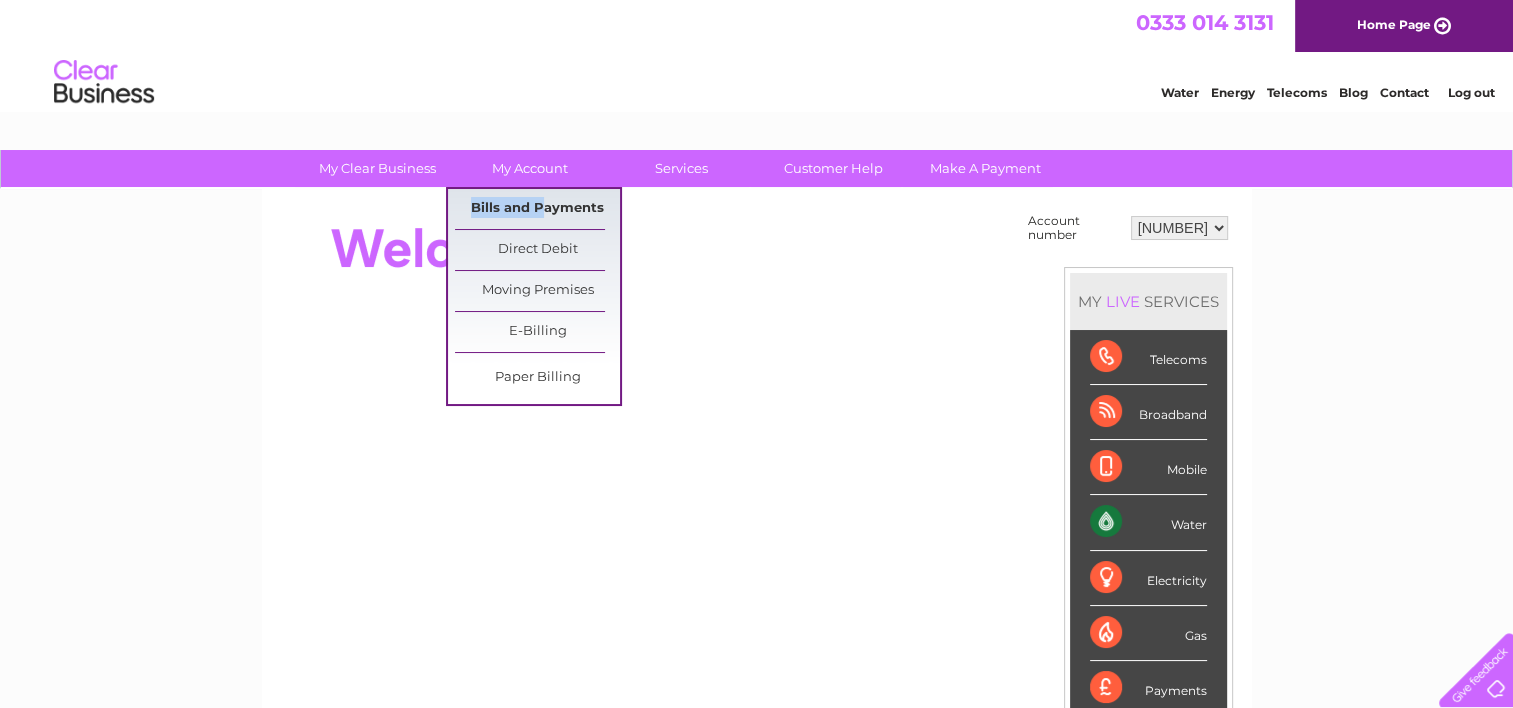 click on "Bills and Payments" at bounding box center [537, 209] 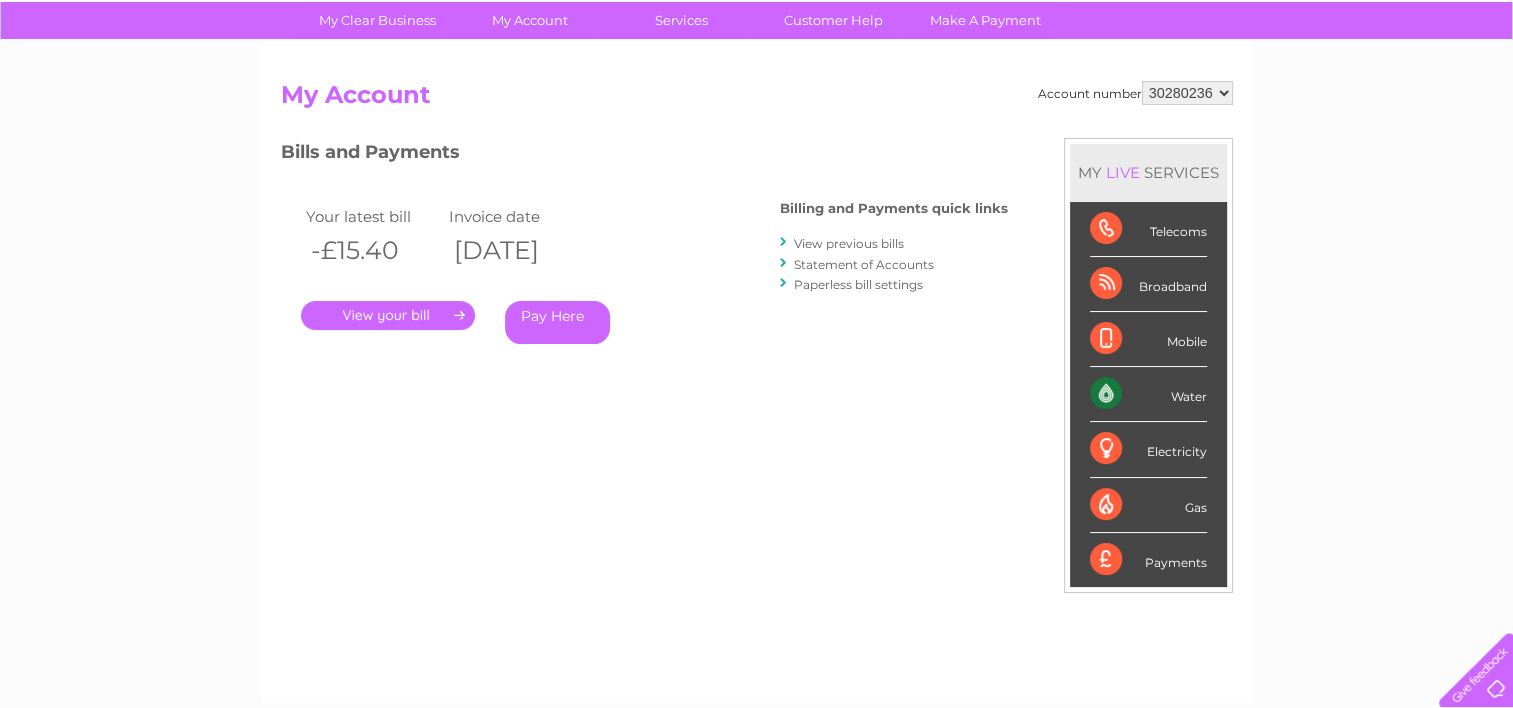 scroll, scrollTop: 100, scrollLeft: 0, axis: vertical 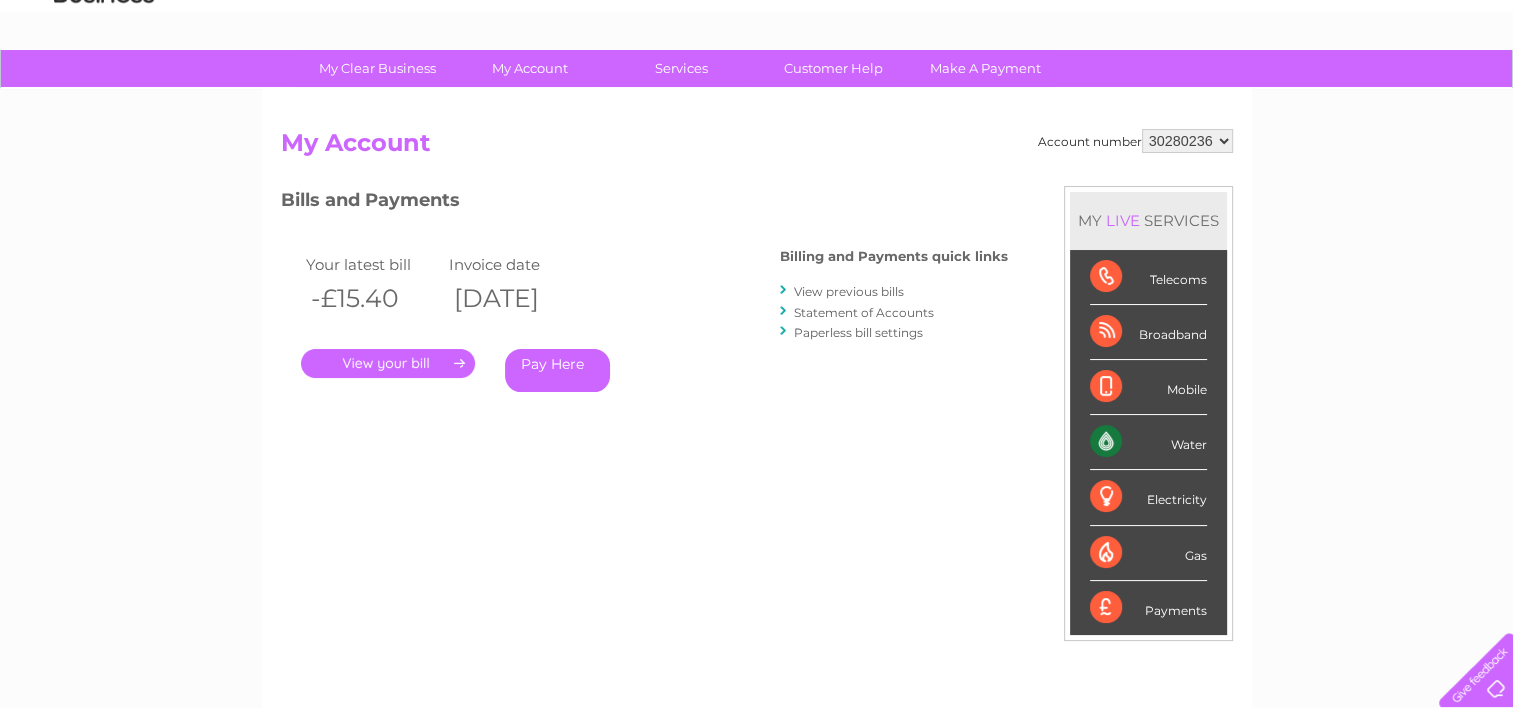 click on "30280236
30311962" at bounding box center (1187, 141) 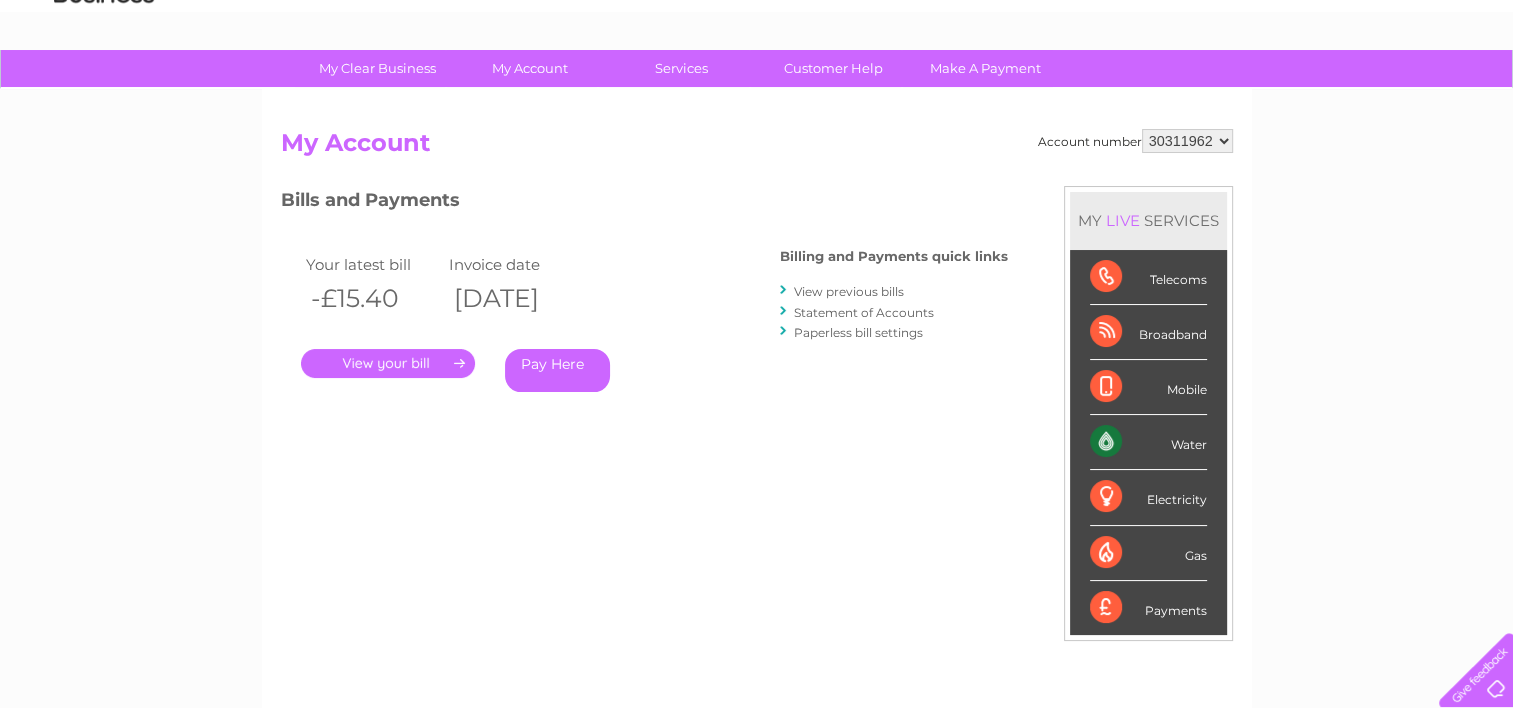 click on "30280236
30311962" at bounding box center [1187, 141] 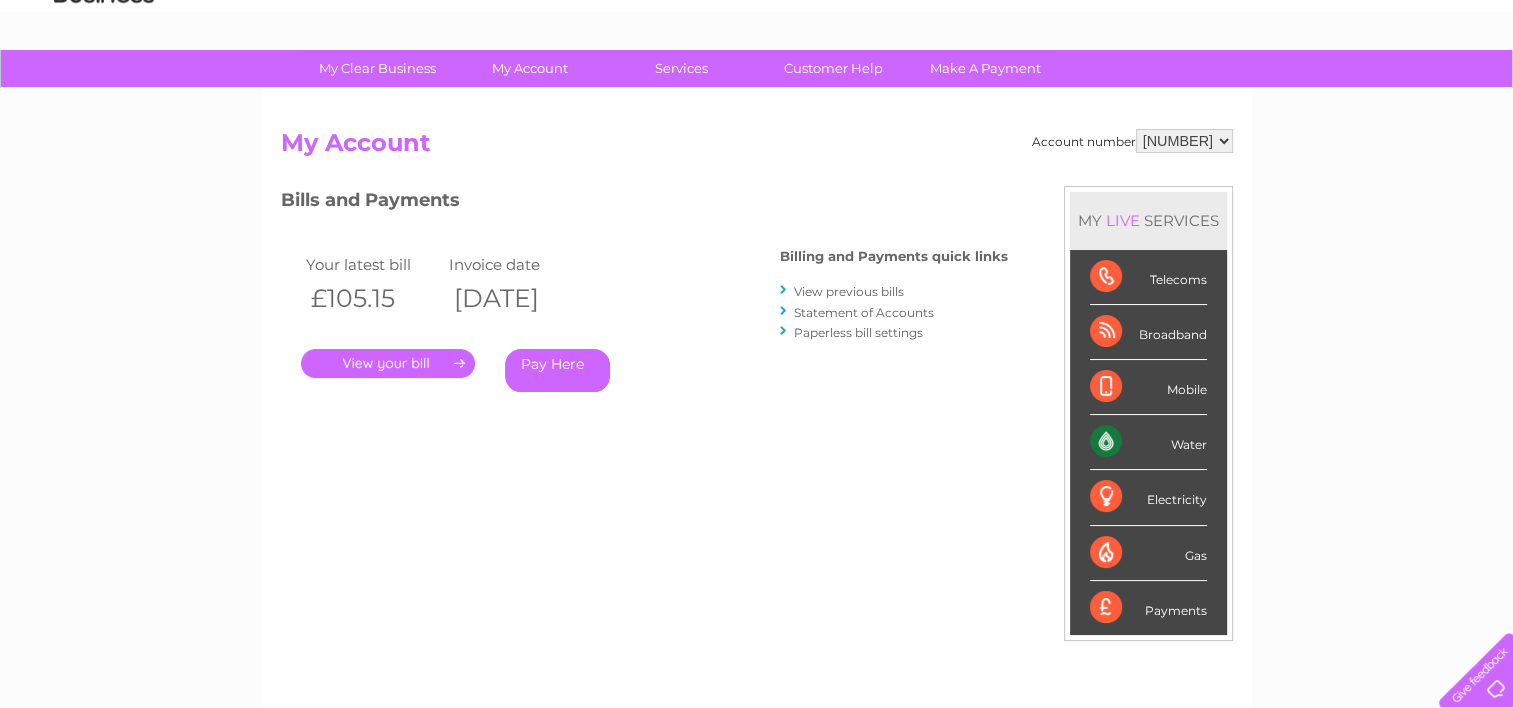 scroll, scrollTop: 100, scrollLeft: 0, axis: vertical 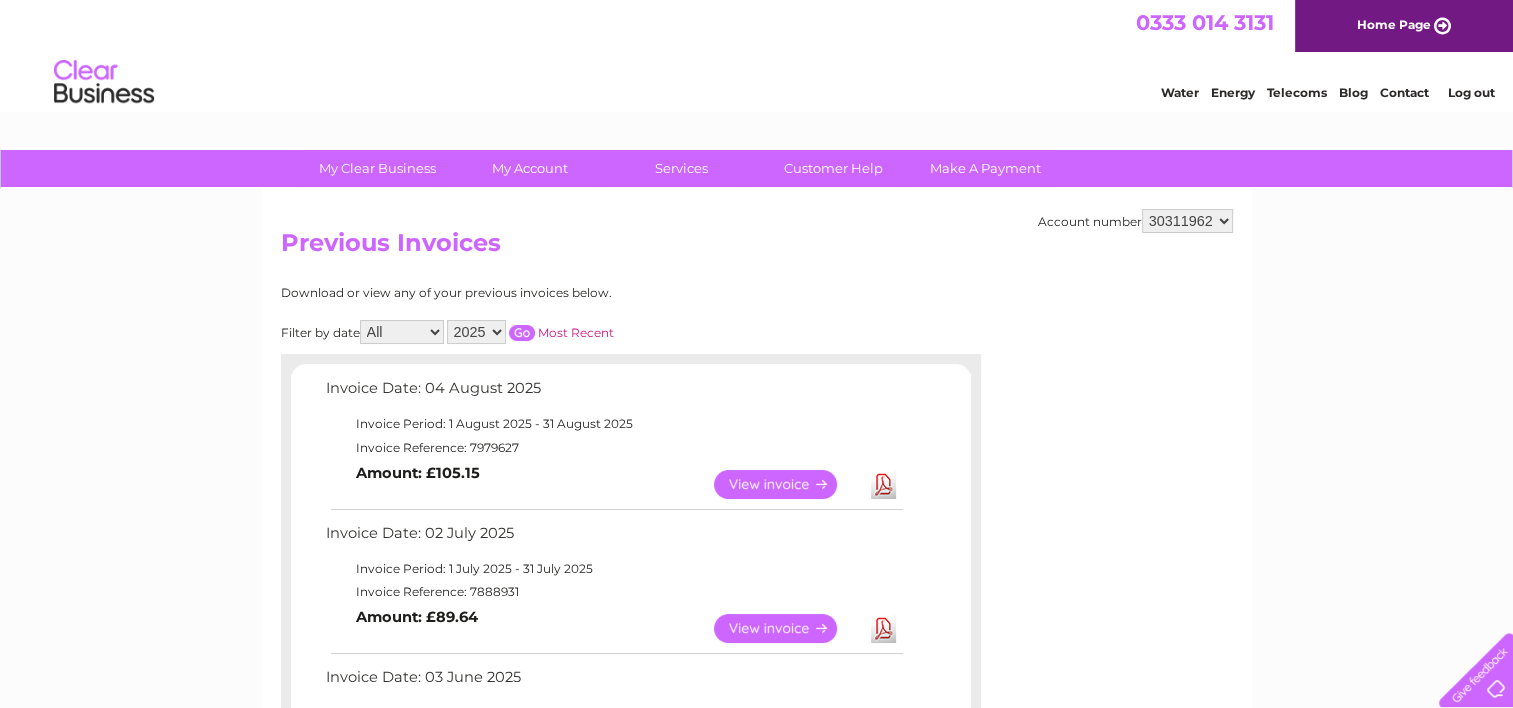 click on "2025" at bounding box center (476, 332) 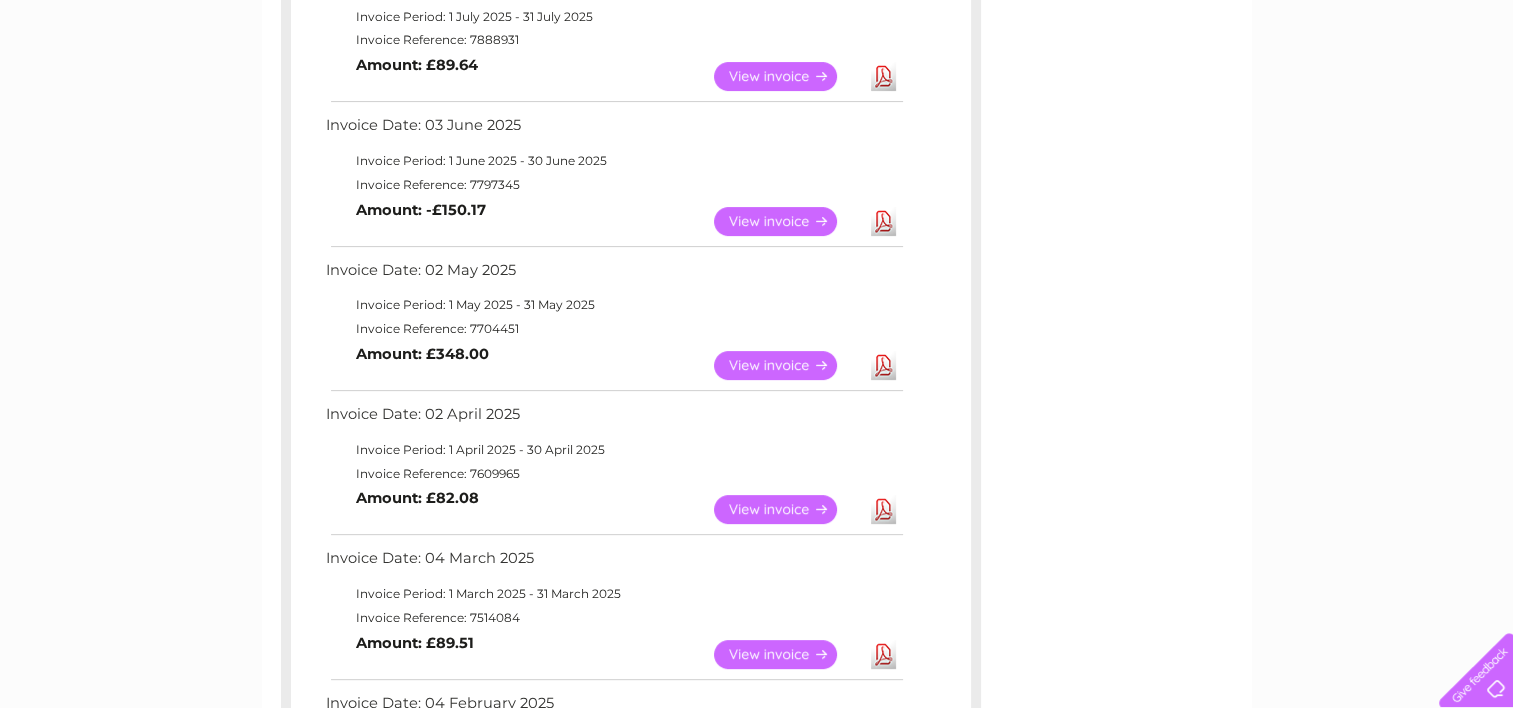 scroll, scrollTop: 600, scrollLeft: 0, axis: vertical 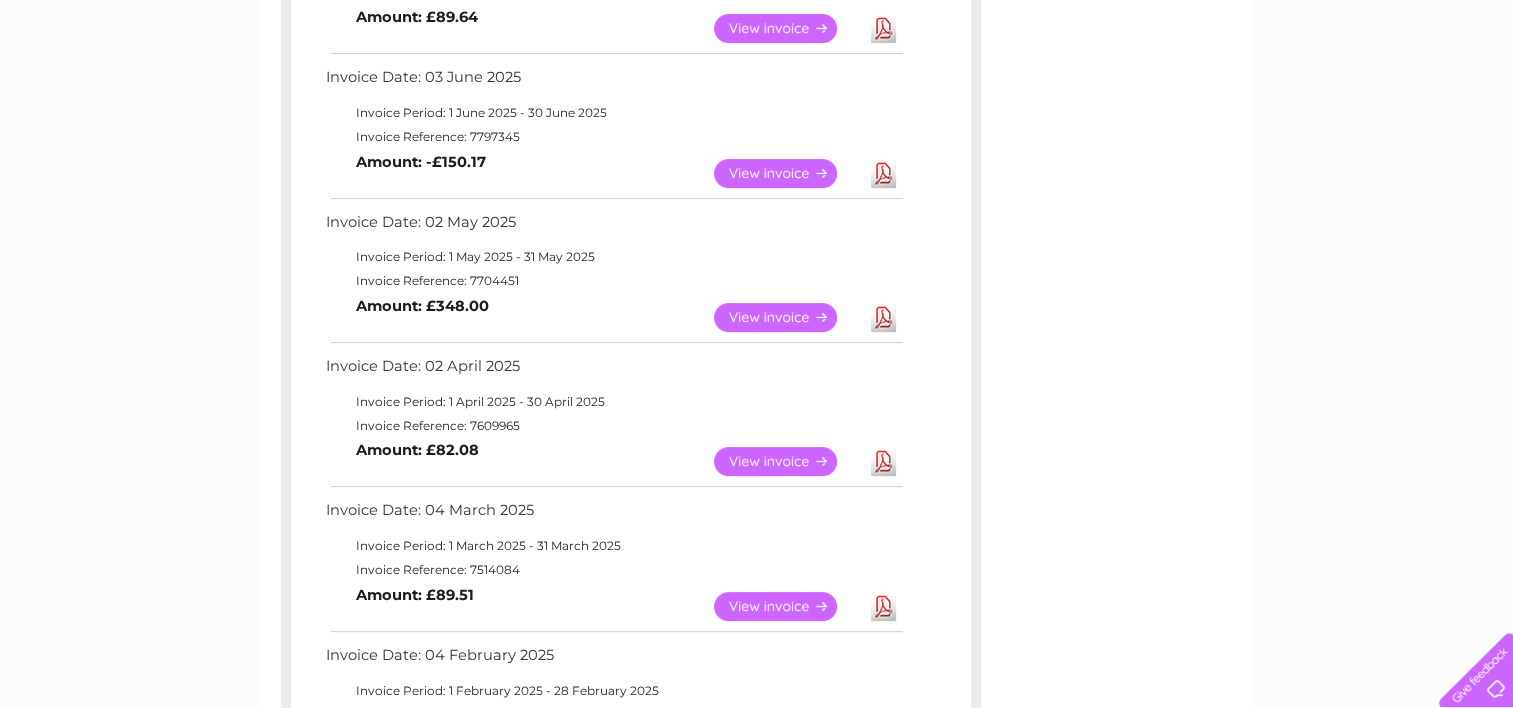 click on "View" at bounding box center (787, 317) 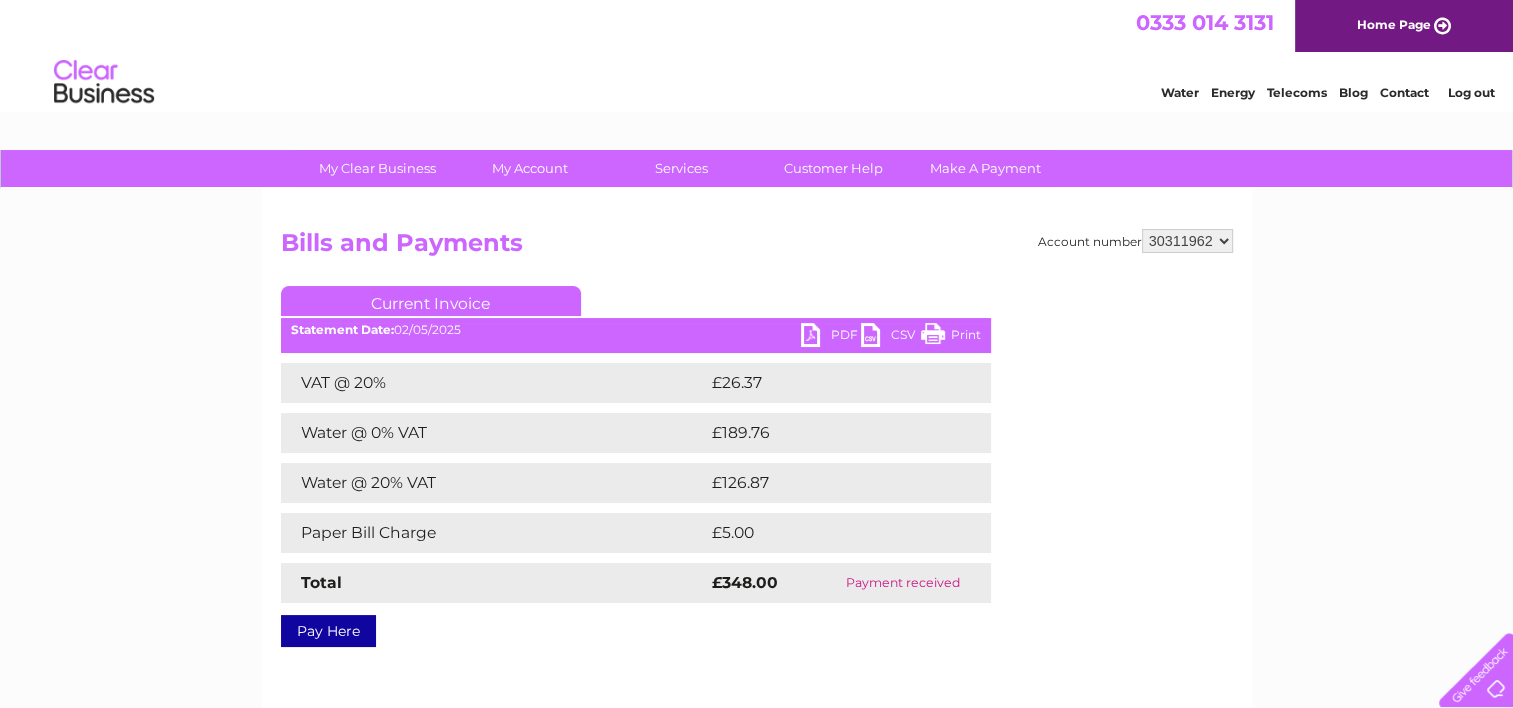 scroll, scrollTop: 0, scrollLeft: 0, axis: both 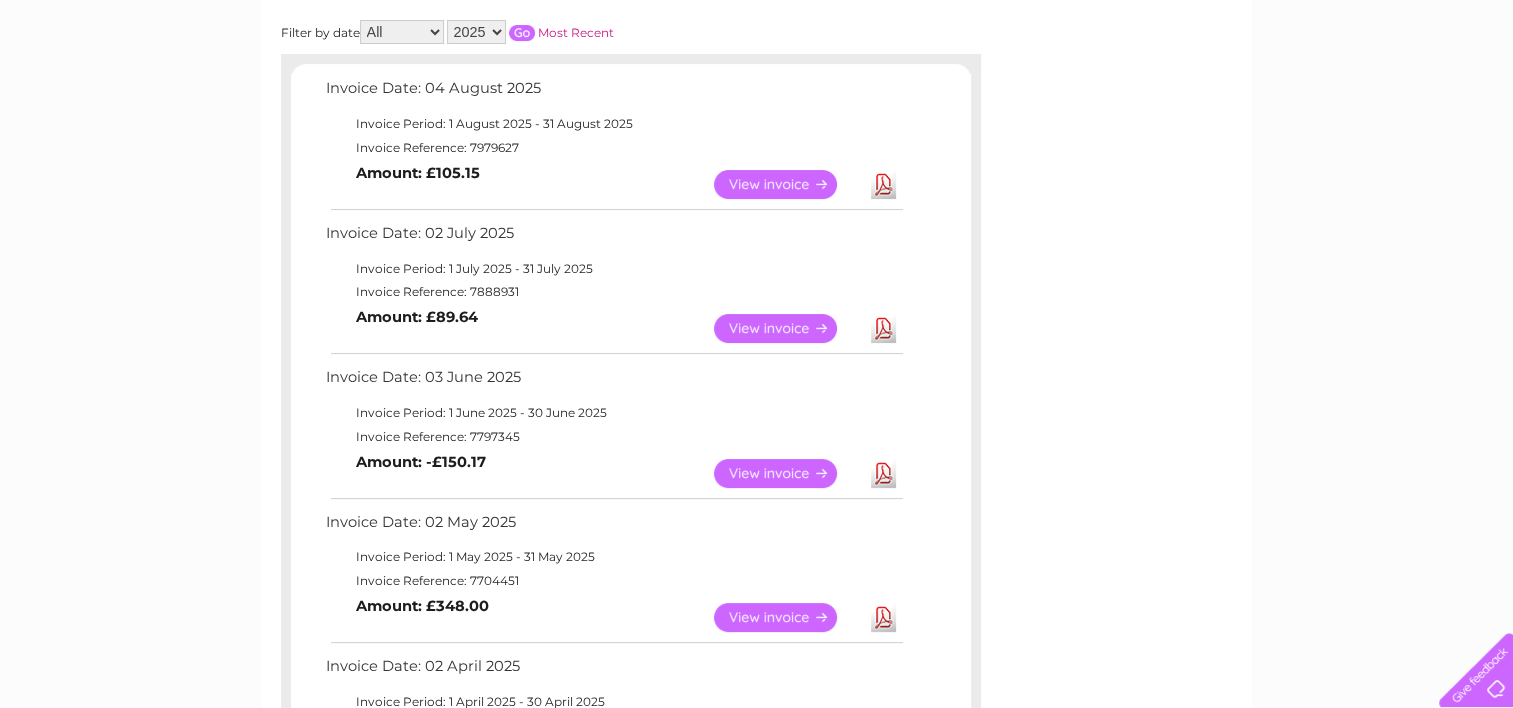 click on "View" at bounding box center (787, 328) 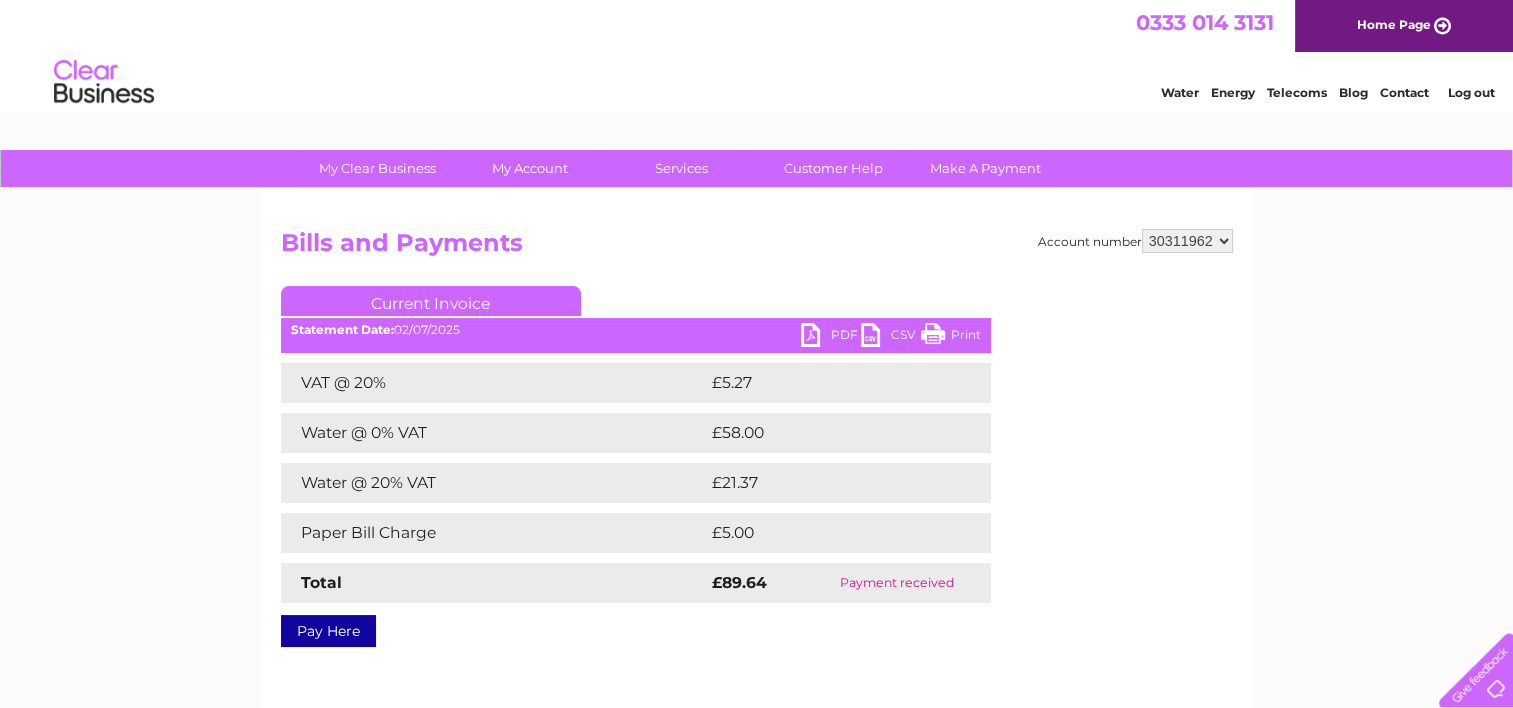 scroll, scrollTop: 0, scrollLeft: 0, axis: both 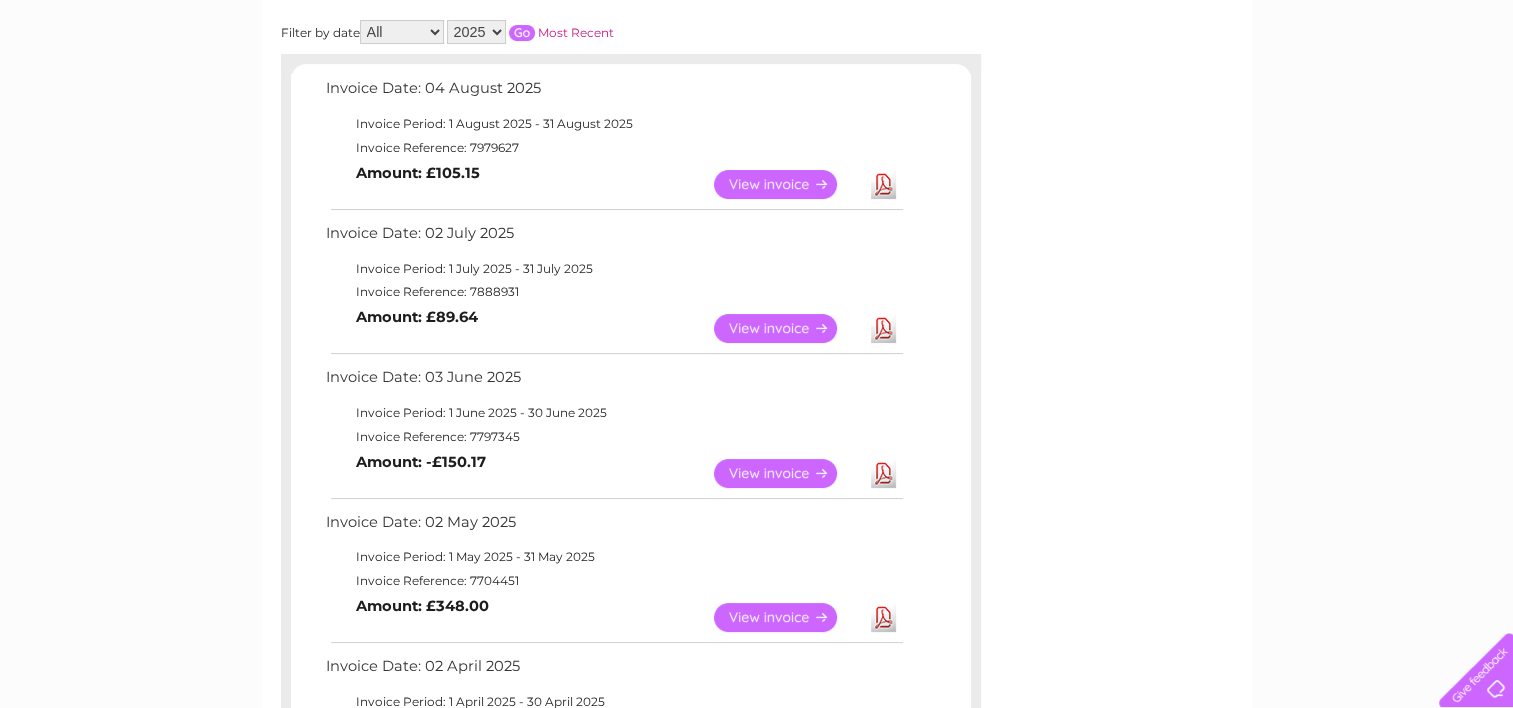 drag, startPoint x: 748, startPoint y: 180, endPoint x: 722, endPoint y: 201, distance: 33.42155 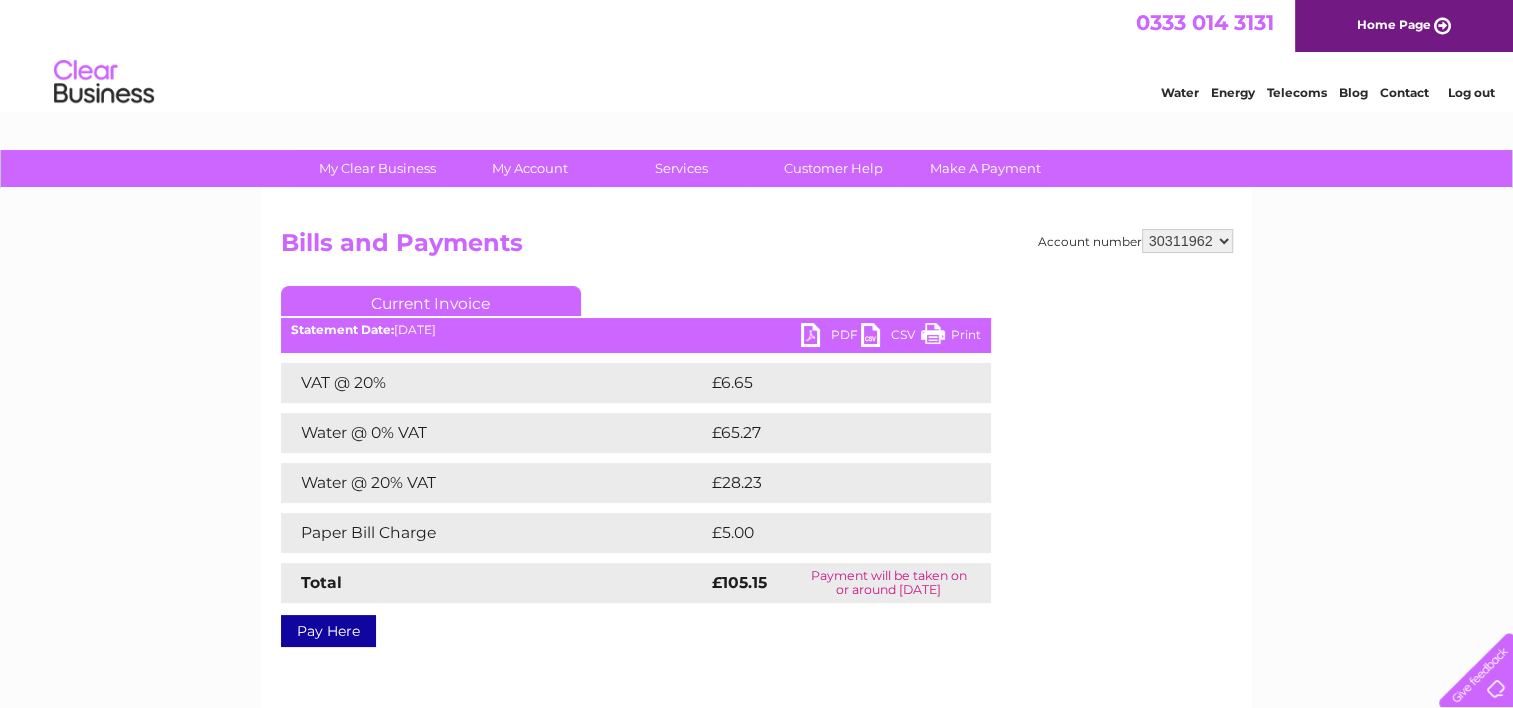 scroll, scrollTop: 0, scrollLeft: 0, axis: both 